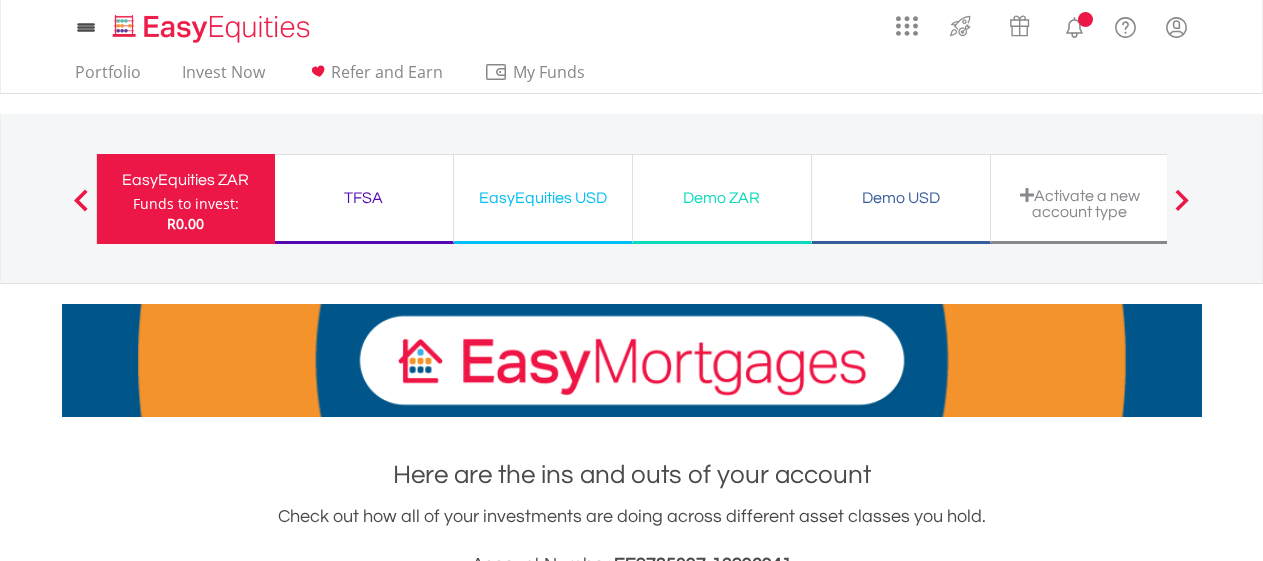 scroll, scrollTop: 0, scrollLeft: 0, axis: both 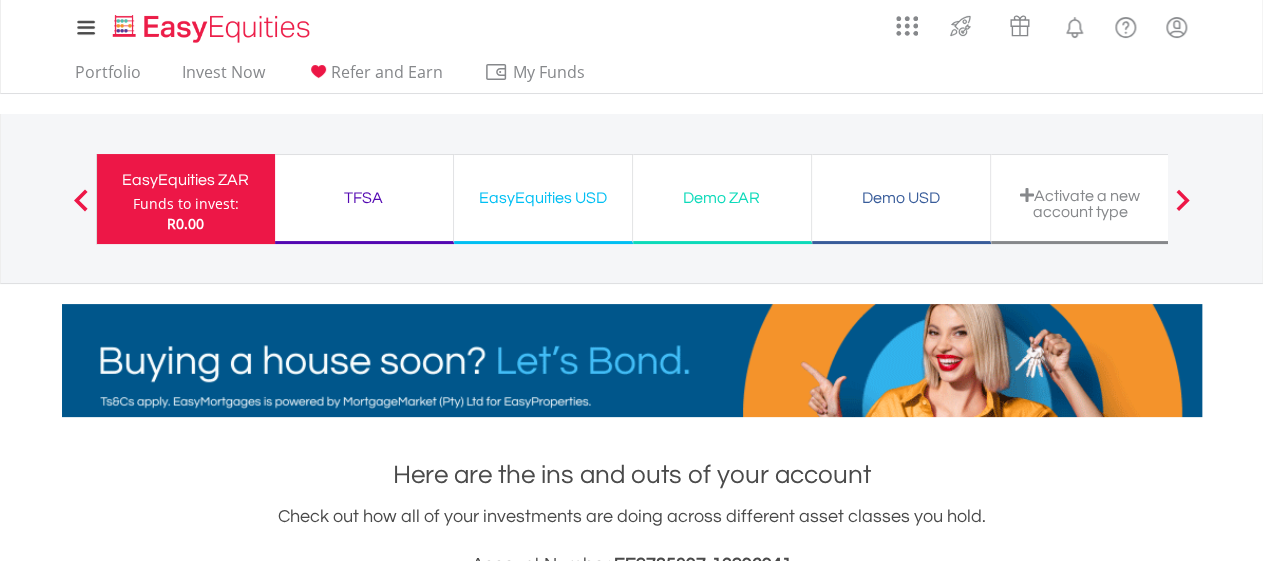 click on "Funds to invest:" at bounding box center [186, 204] 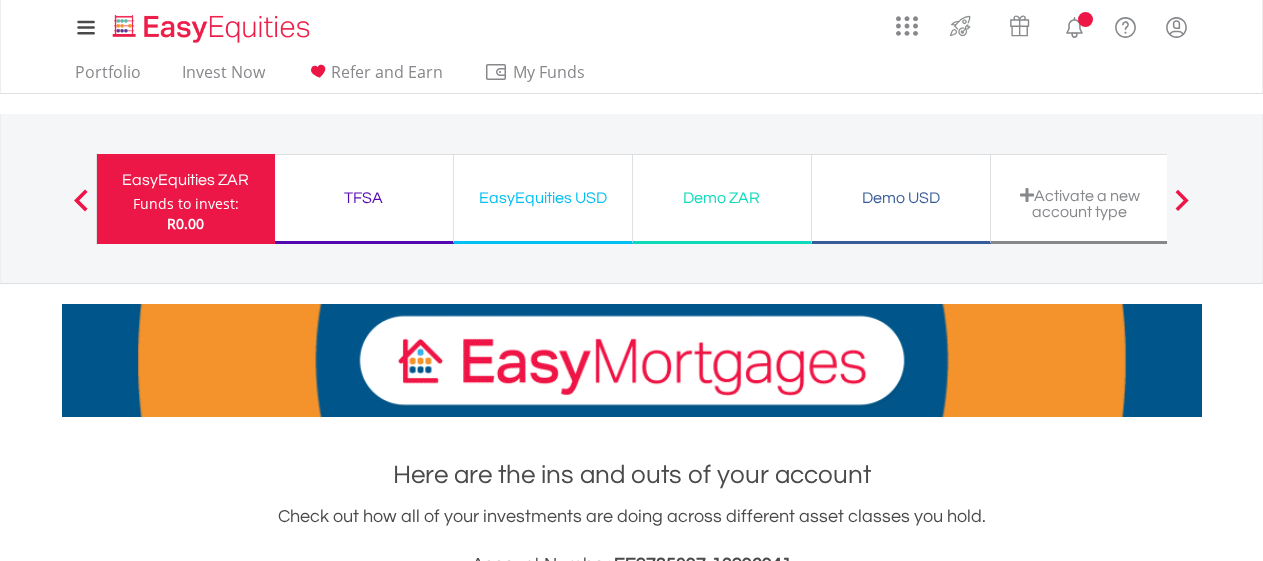 scroll, scrollTop: 0, scrollLeft: 0, axis: both 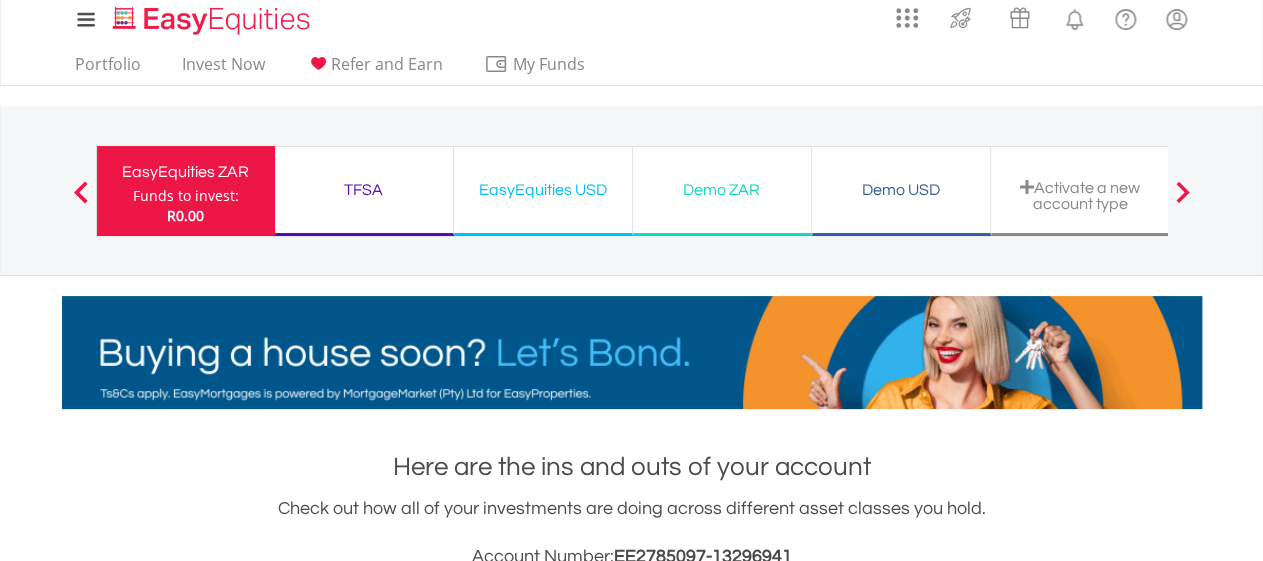 click at bounding box center (81, 191) 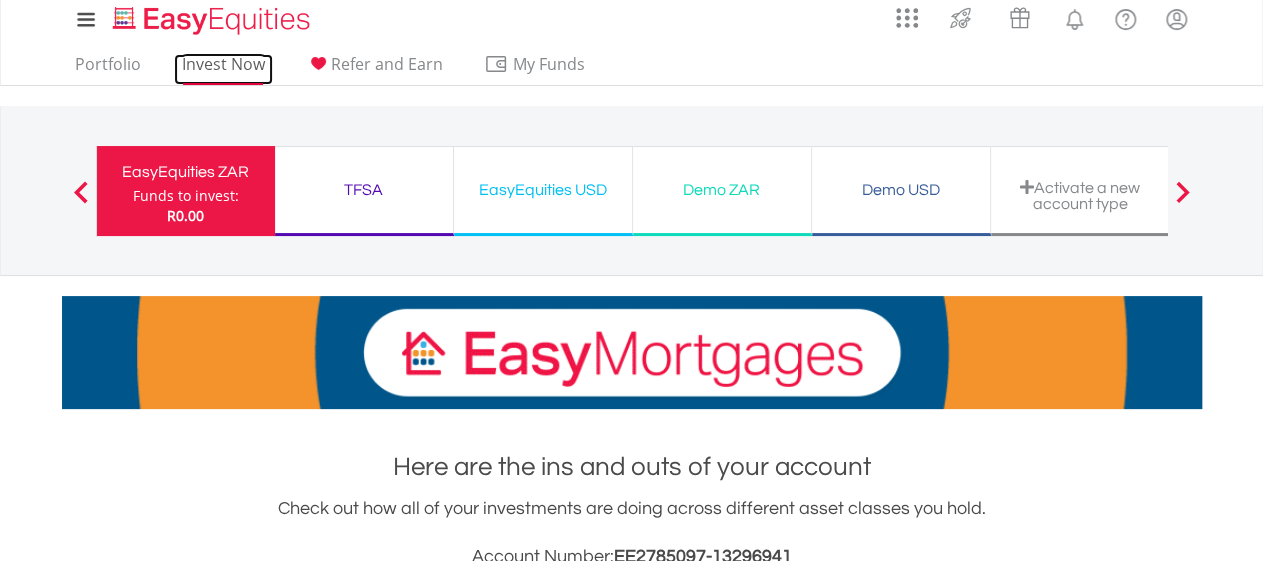 click on "Invest Now" at bounding box center (223, 69) 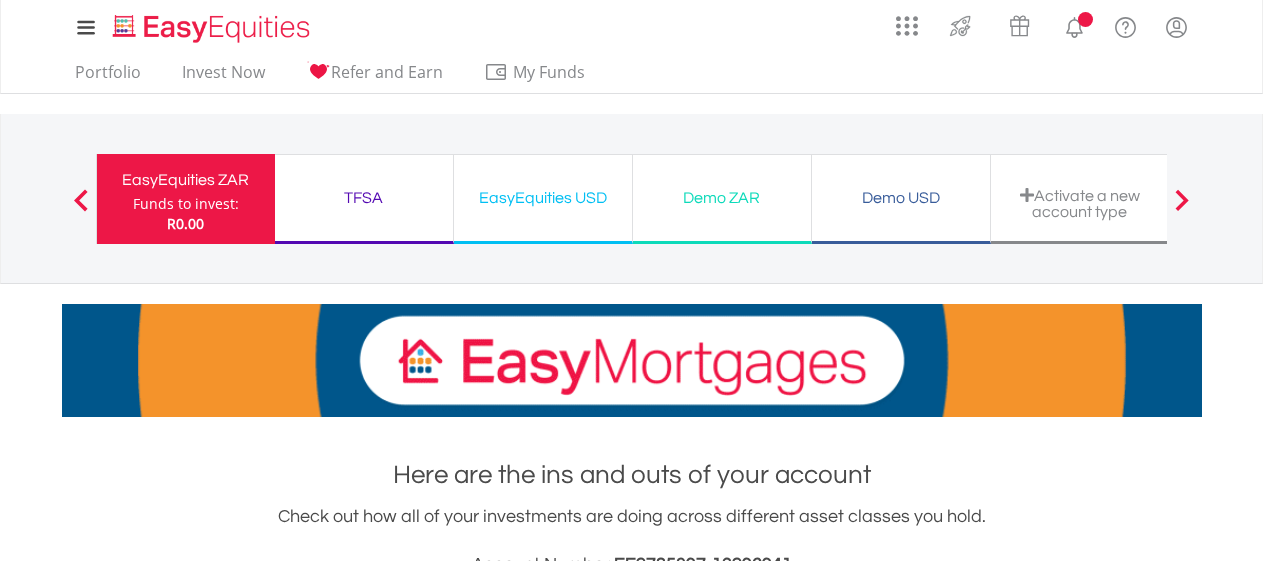 scroll, scrollTop: 0, scrollLeft: 0, axis: both 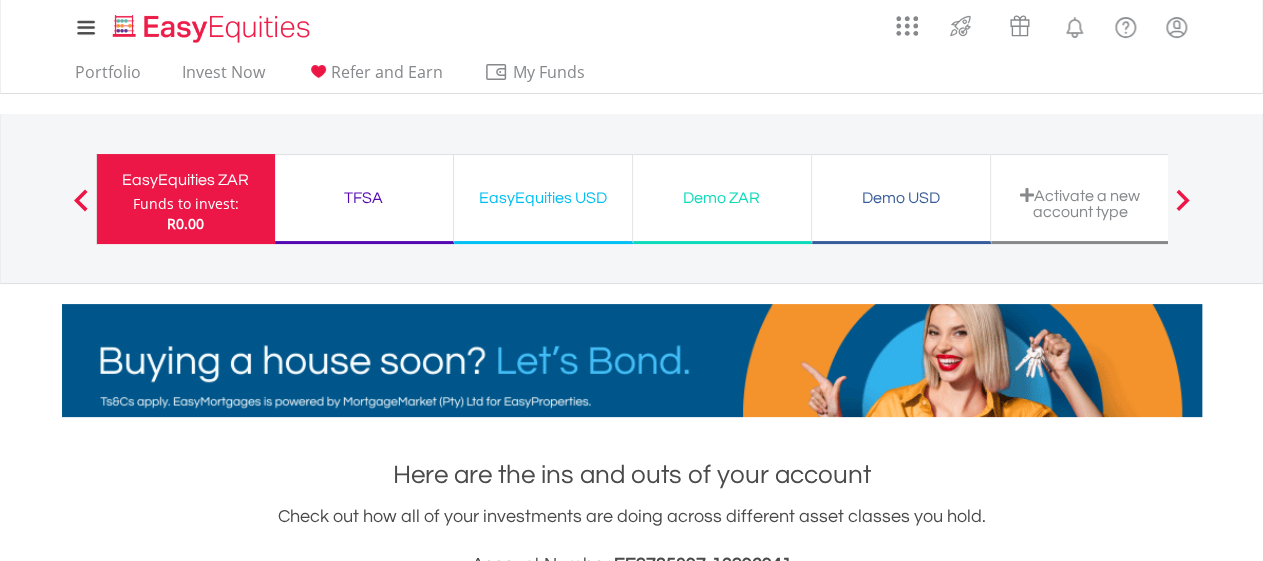 click on "TFSA" at bounding box center (364, 198) 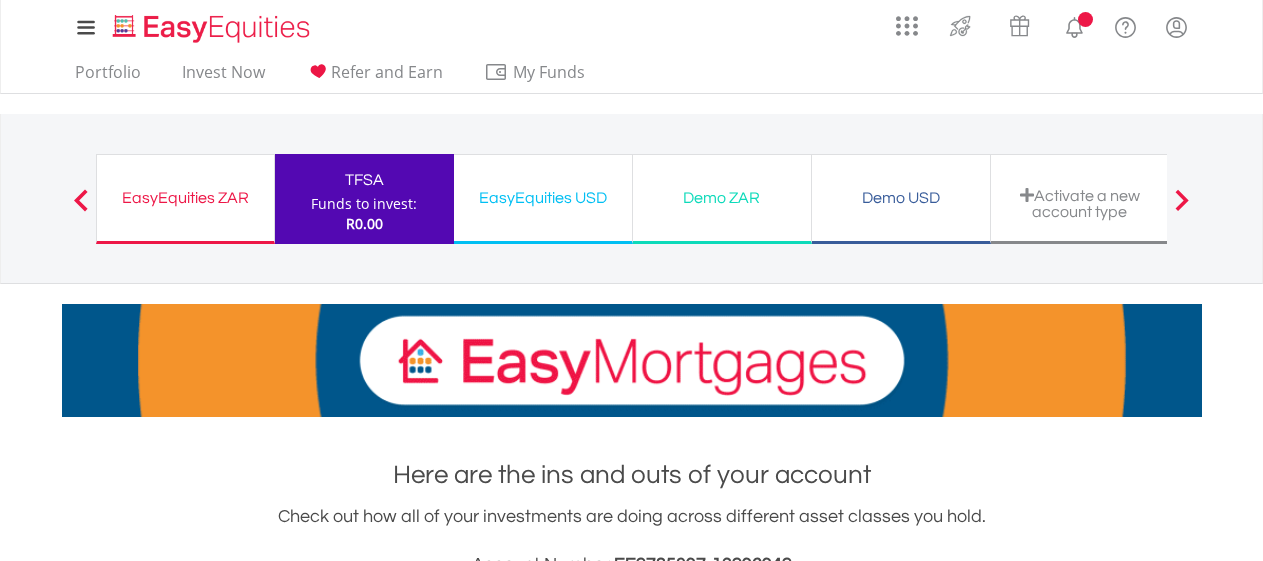 scroll, scrollTop: 0, scrollLeft: 0, axis: both 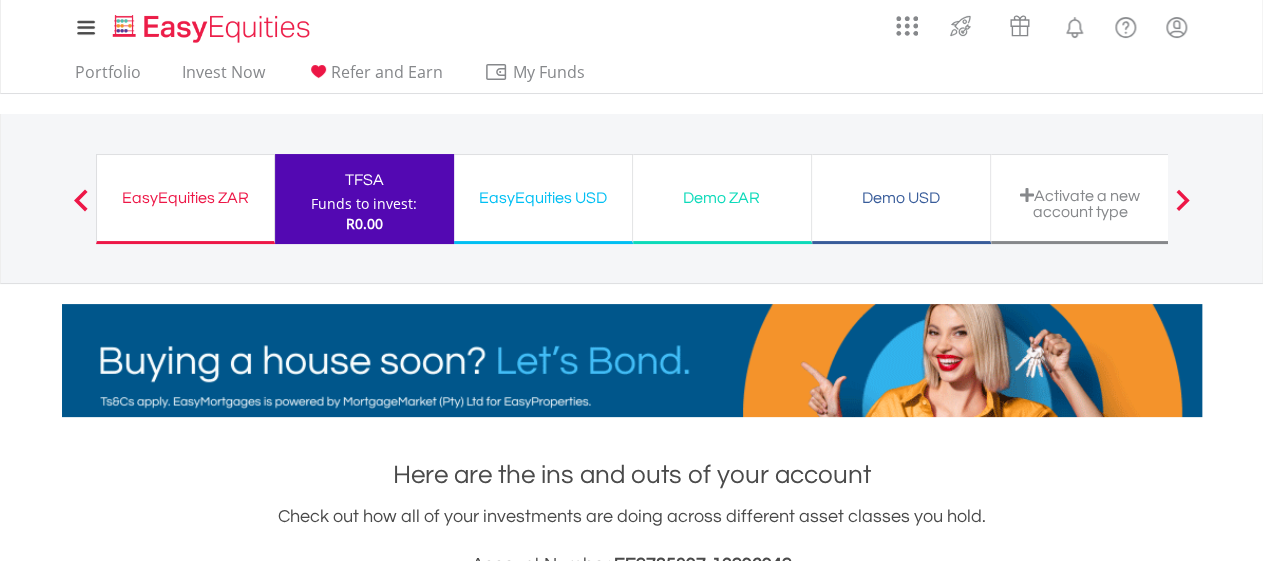 click on "EasyEquities USD" at bounding box center [543, 198] 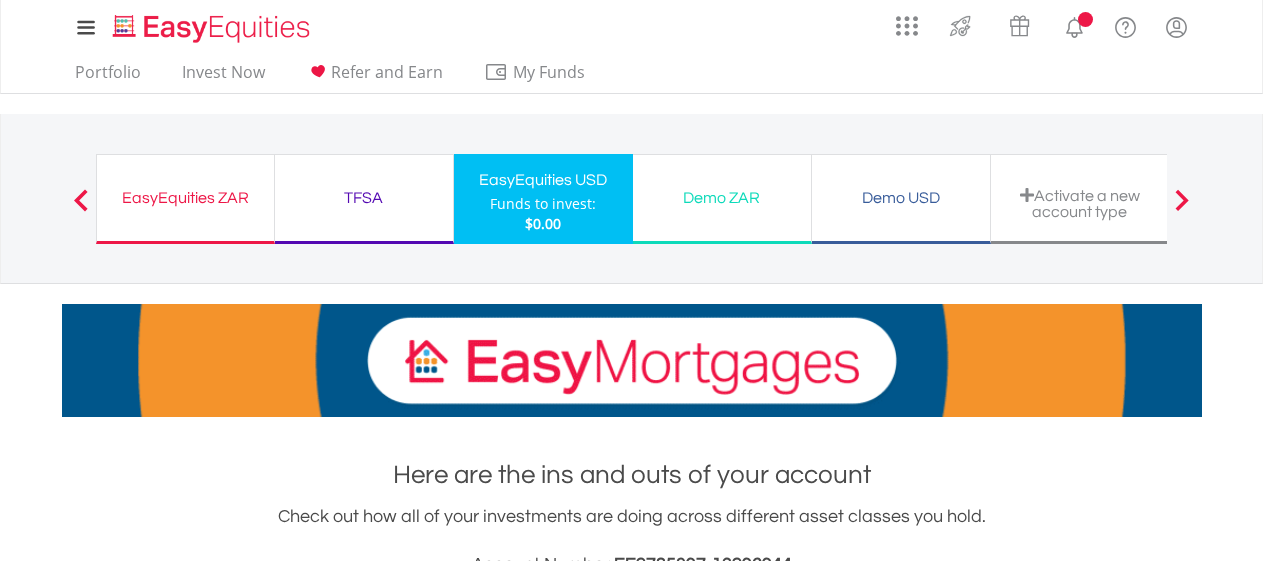 scroll, scrollTop: 0, scrollLeft: 0, axis: both 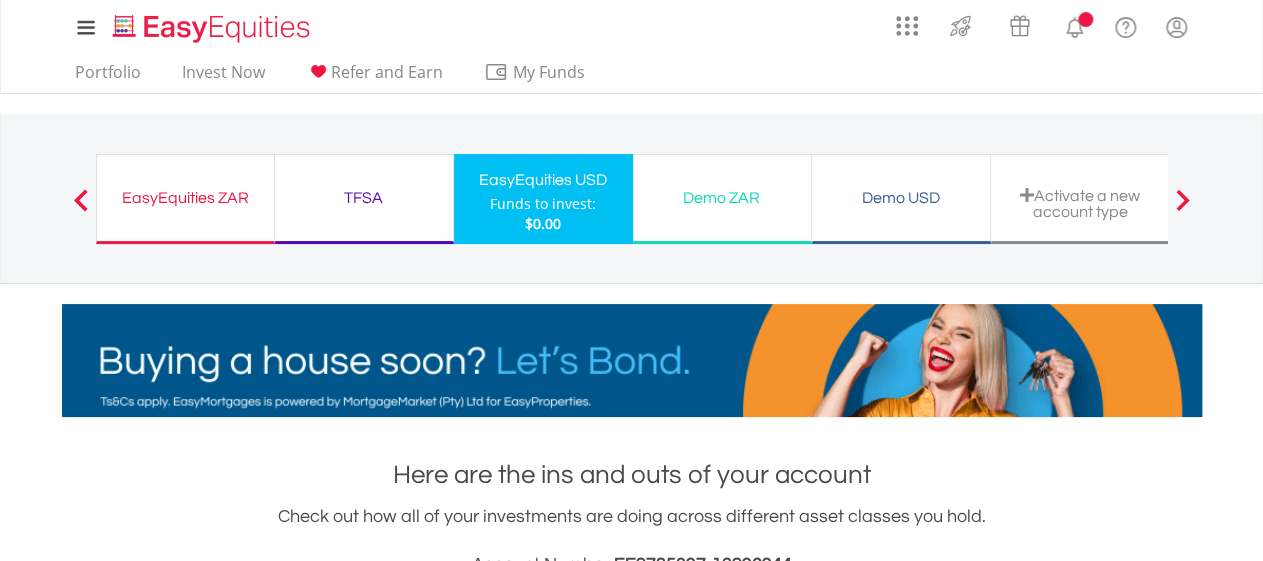 click on "Funds to invest:" at bounding box center [543, 204] 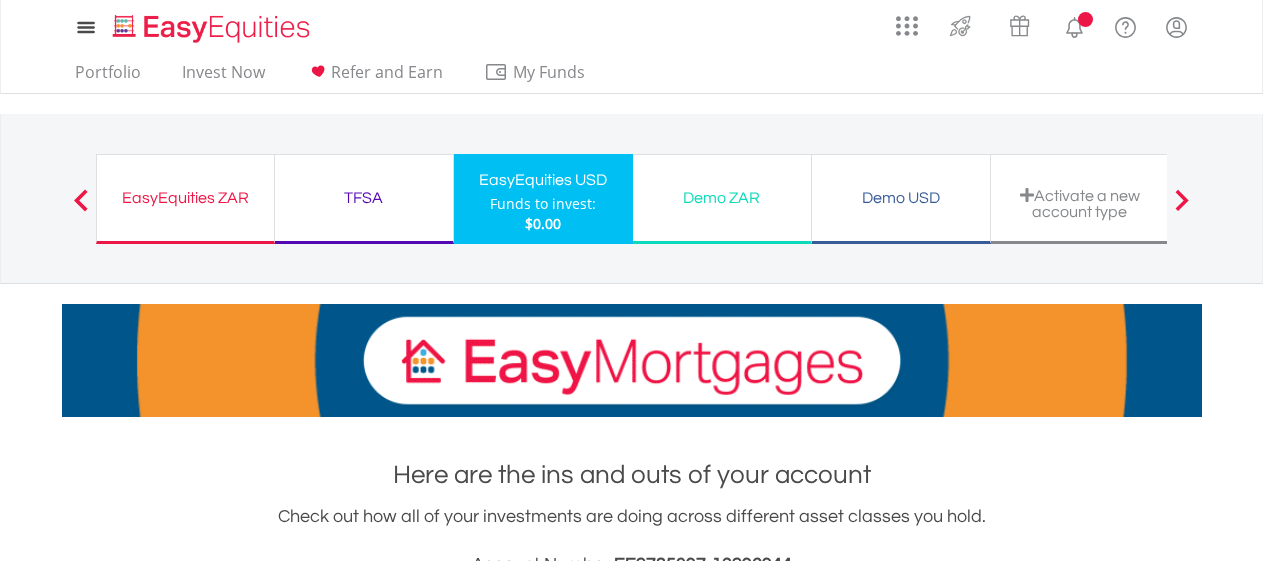 scroll, scrollTop: 0, scrollLeft: 0, axis: both 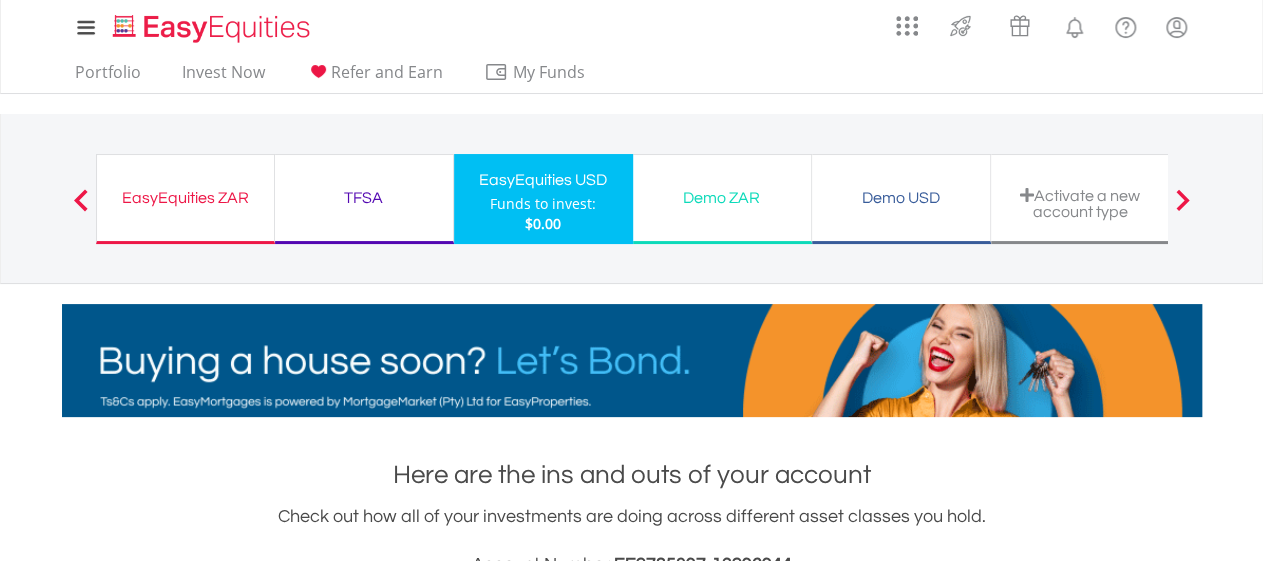 click on "EasyEquities ZAR" at bounding box center [185, 198] 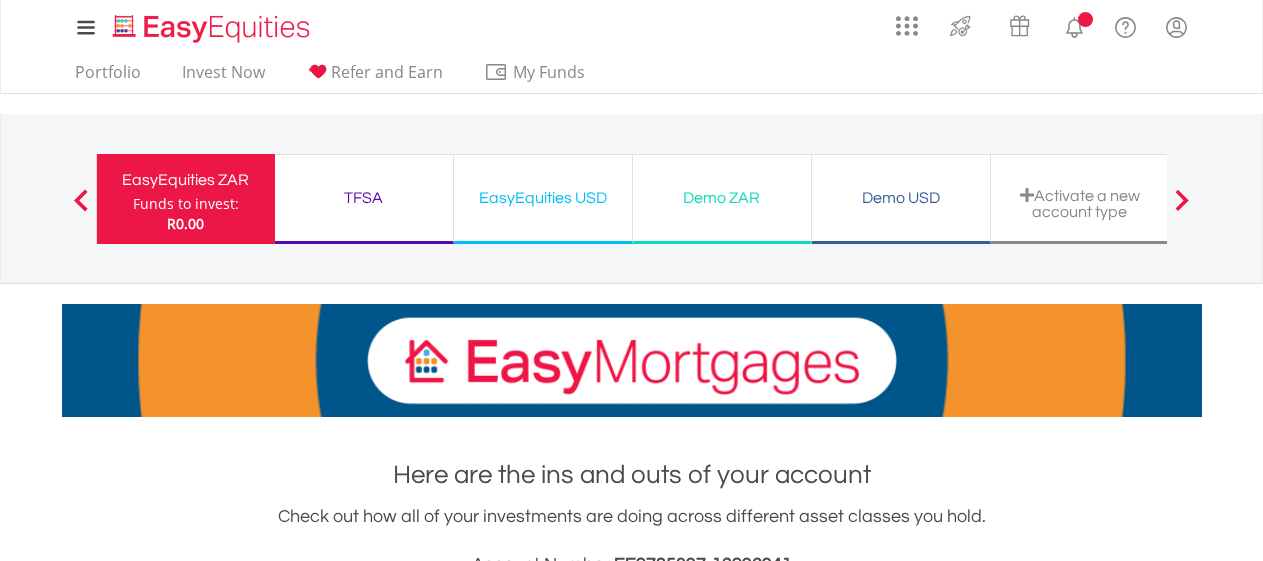 scroll, scrollTop: 0, scrollLeft: 0, axis: both 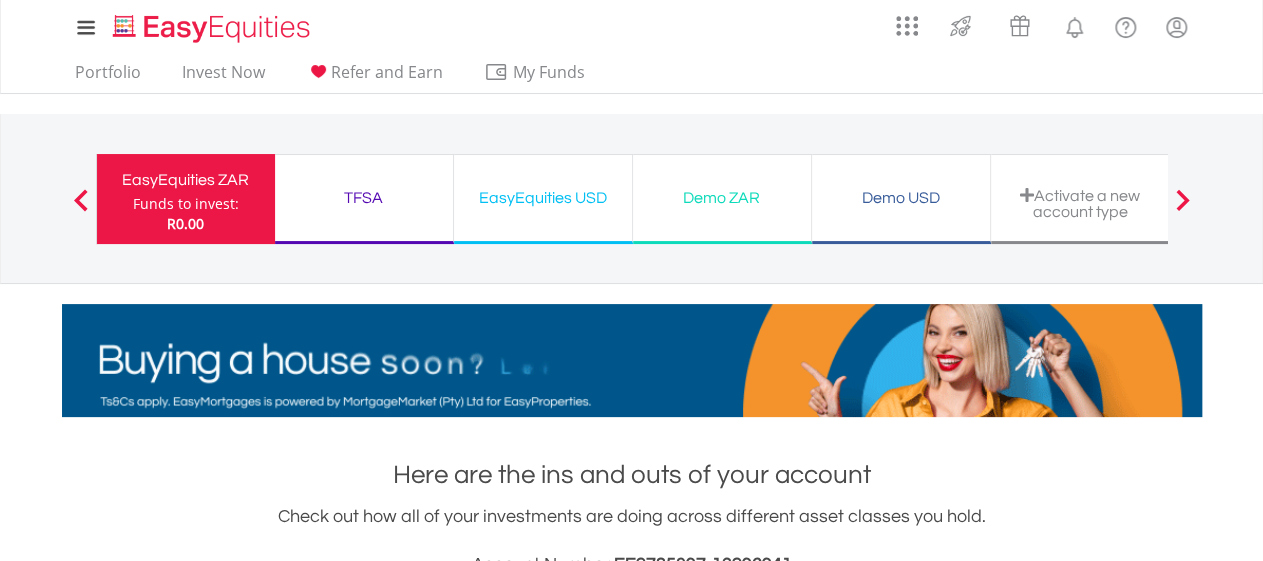 click on "TFSA" at bounding box center [364, 198] 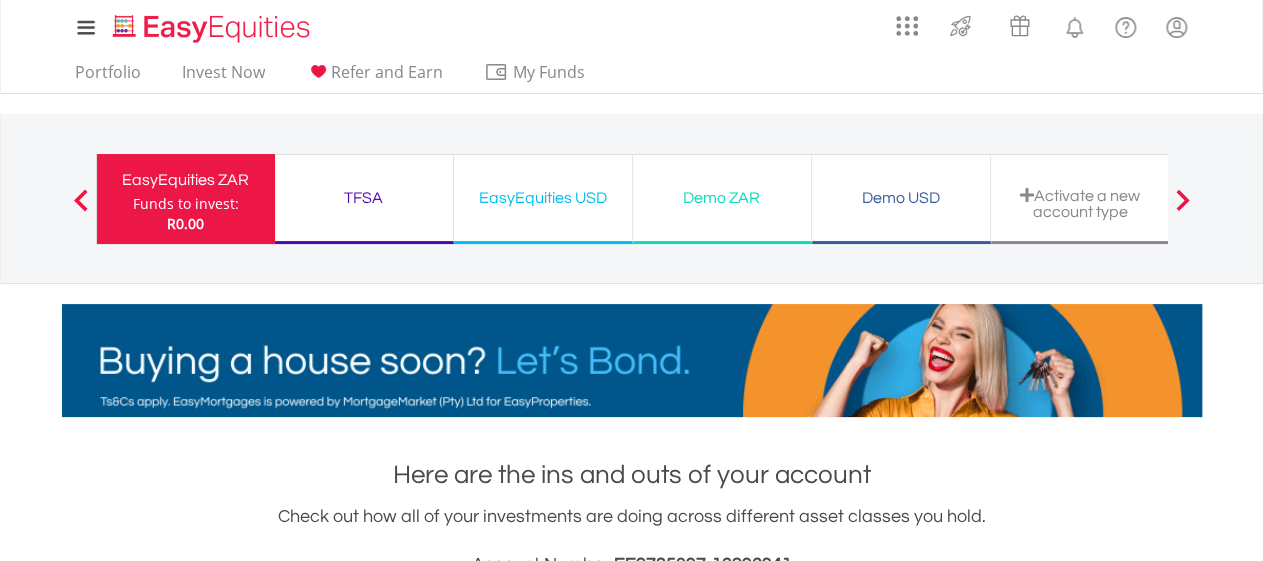 scroll, scrollTop: 999808, scrollLeft: 999619, axis: both 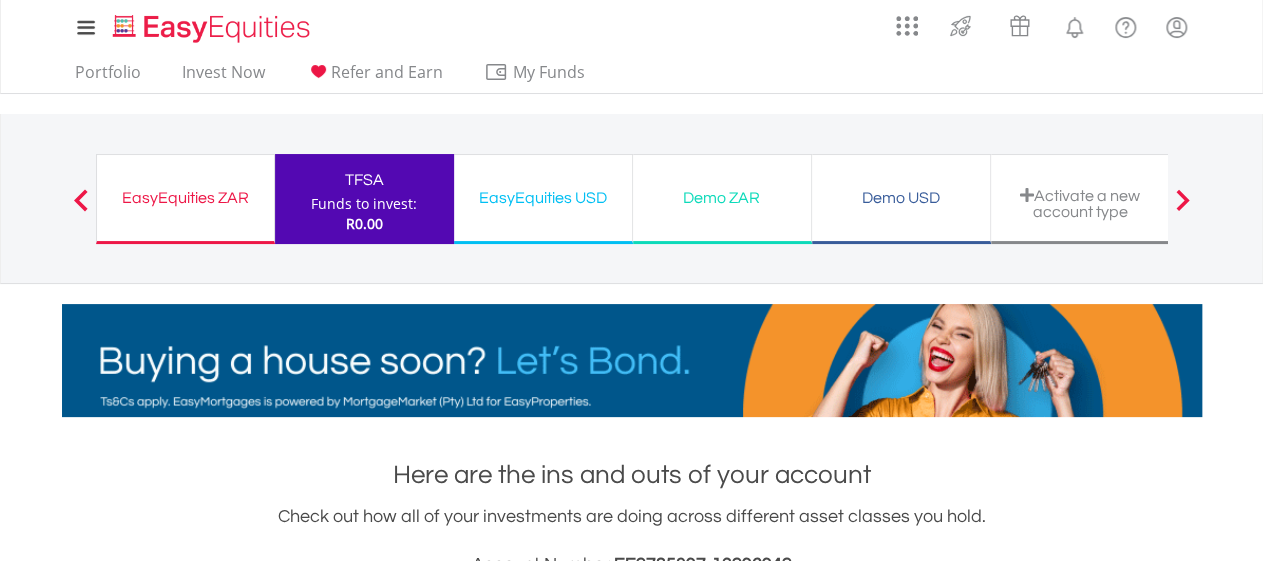 click on "EasyEquities USD" at bounding box center [543, 198] 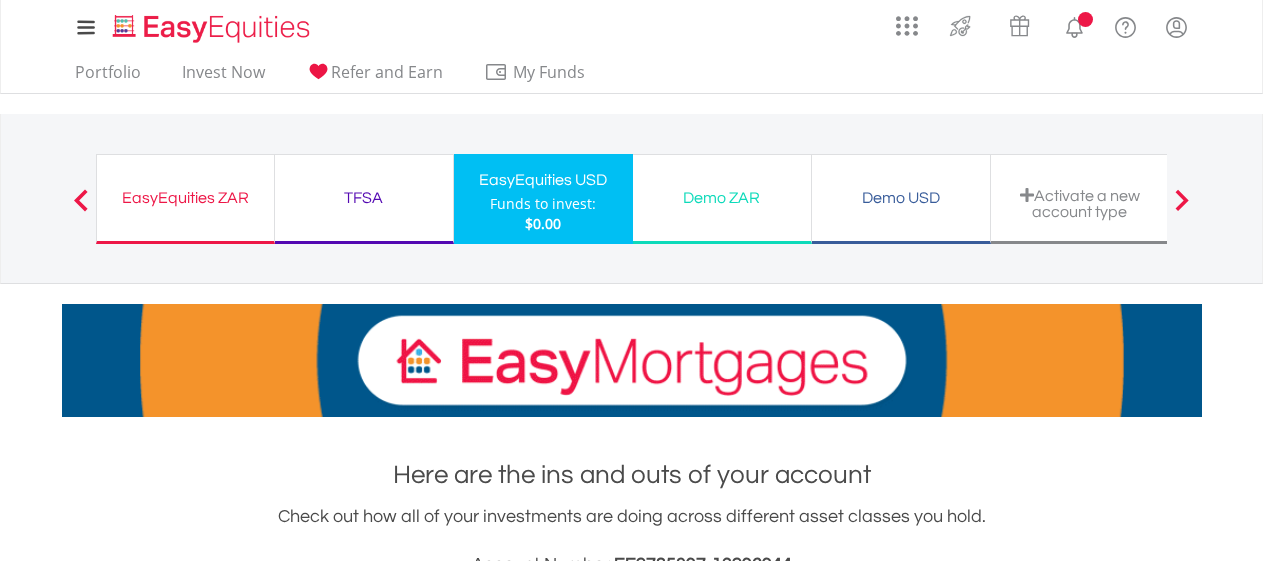 scroll, scrollTop: 0, scrollLeft: 0, axis: both 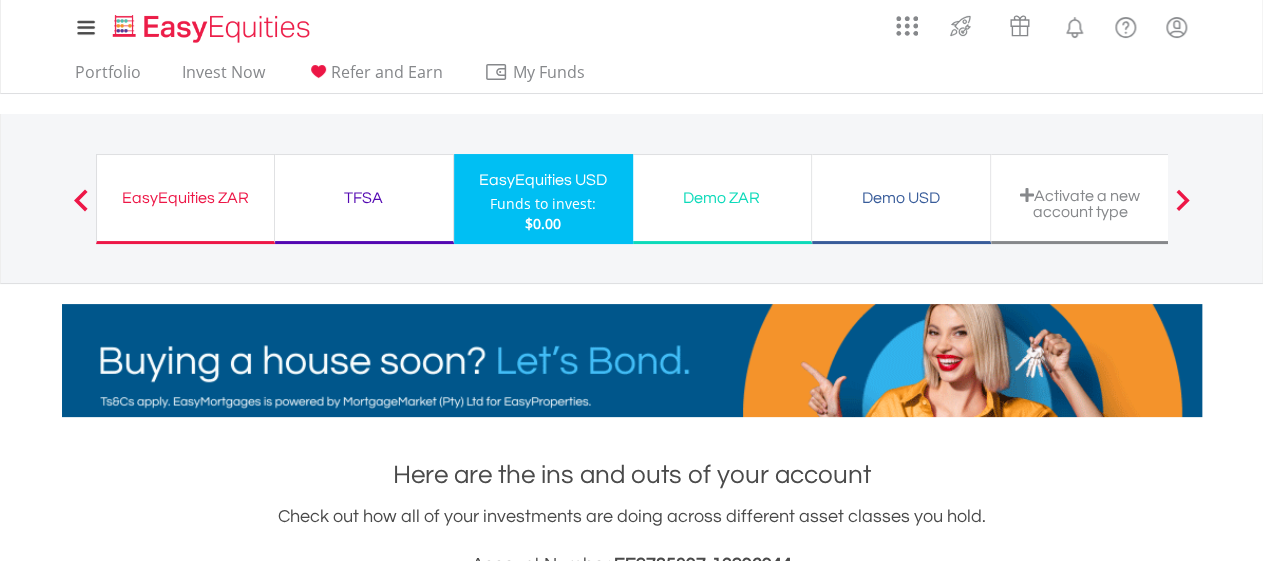 click on "TFSA" at bounding box center (364, 198) 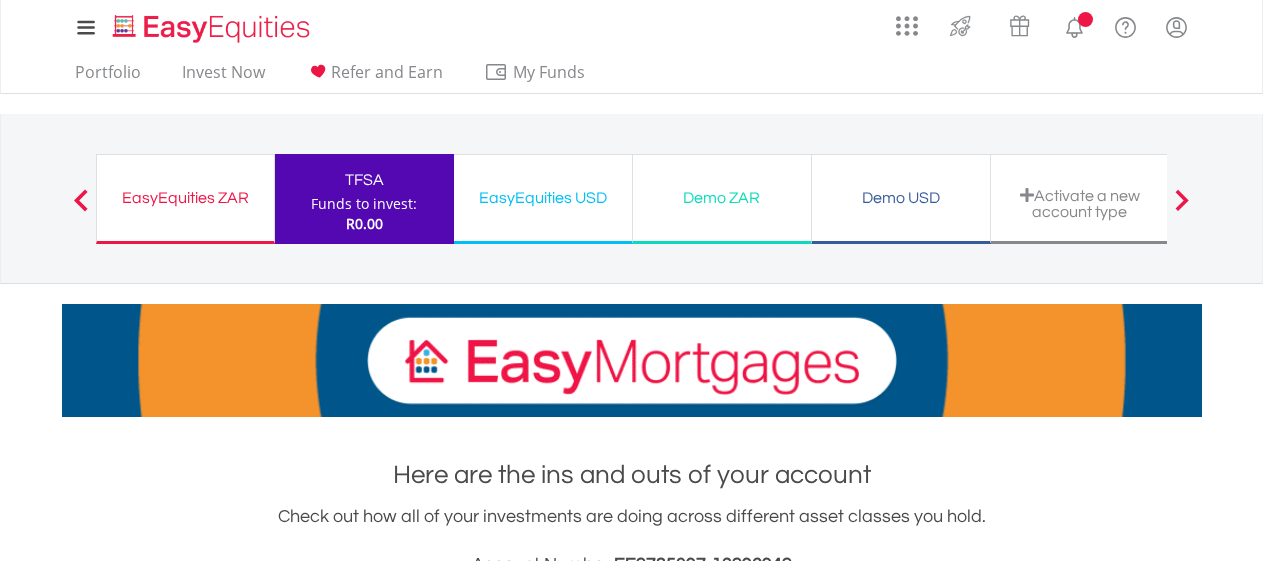scroll, scrollTop: 0, scrollLeft: 0, axis: both 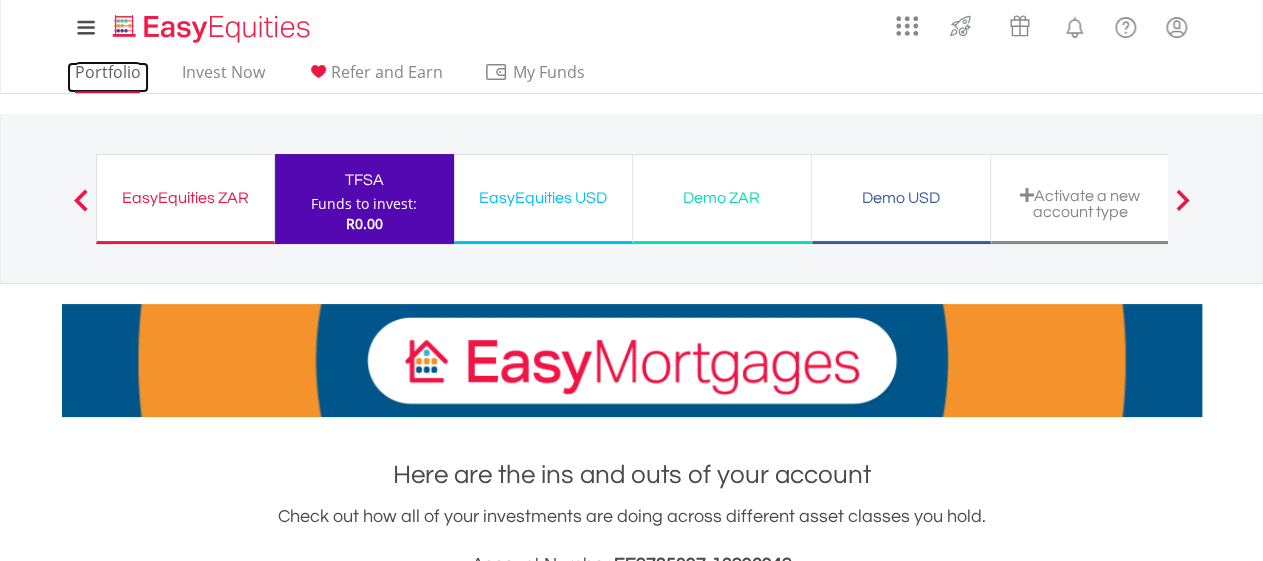 click on "Portfolio" at bounding box center [108, 77] 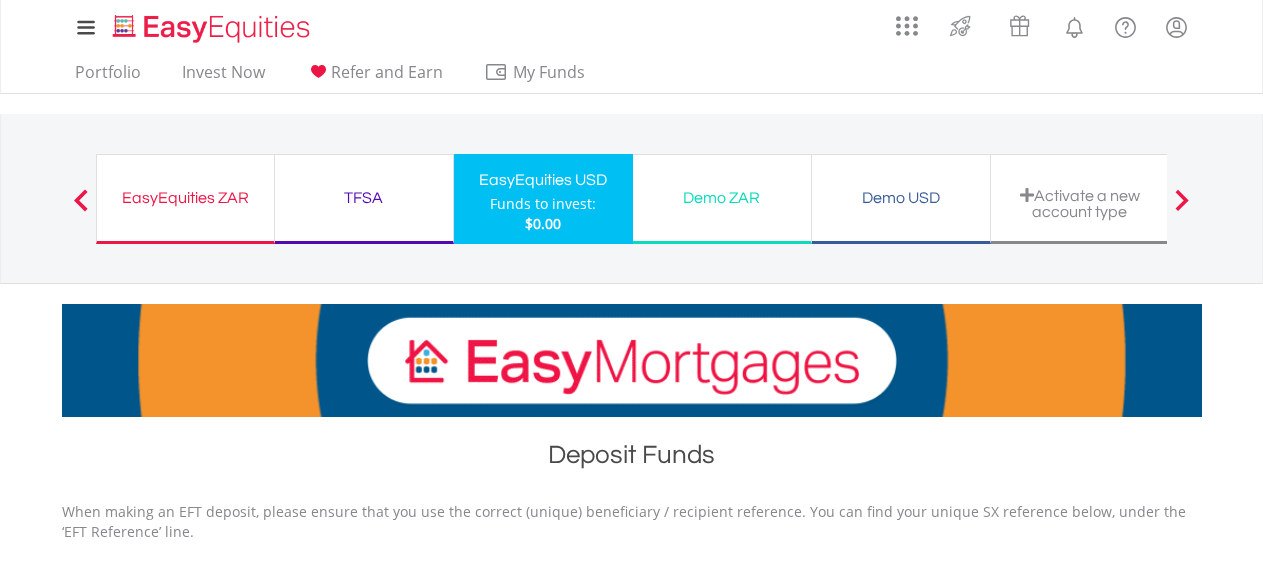 scroll, scrollTop: 0, scrollLeft: 0, axis: both 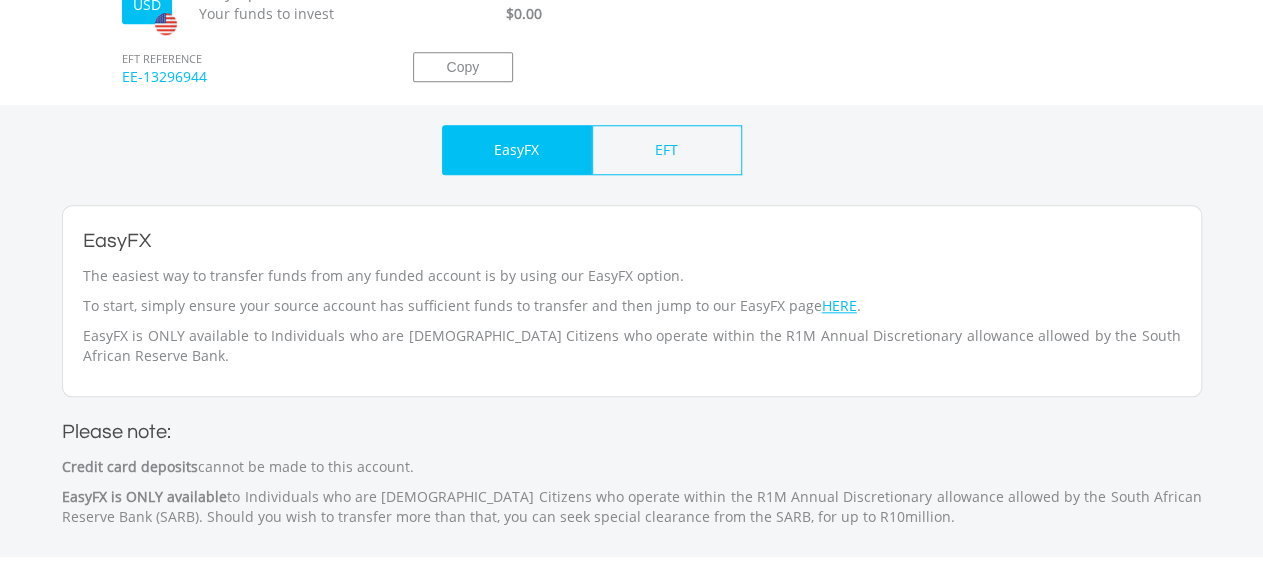drag, startPoint x: 1275, startPoint y: 111, endPoint x: 1275, endPoint y: 348, distance: 237 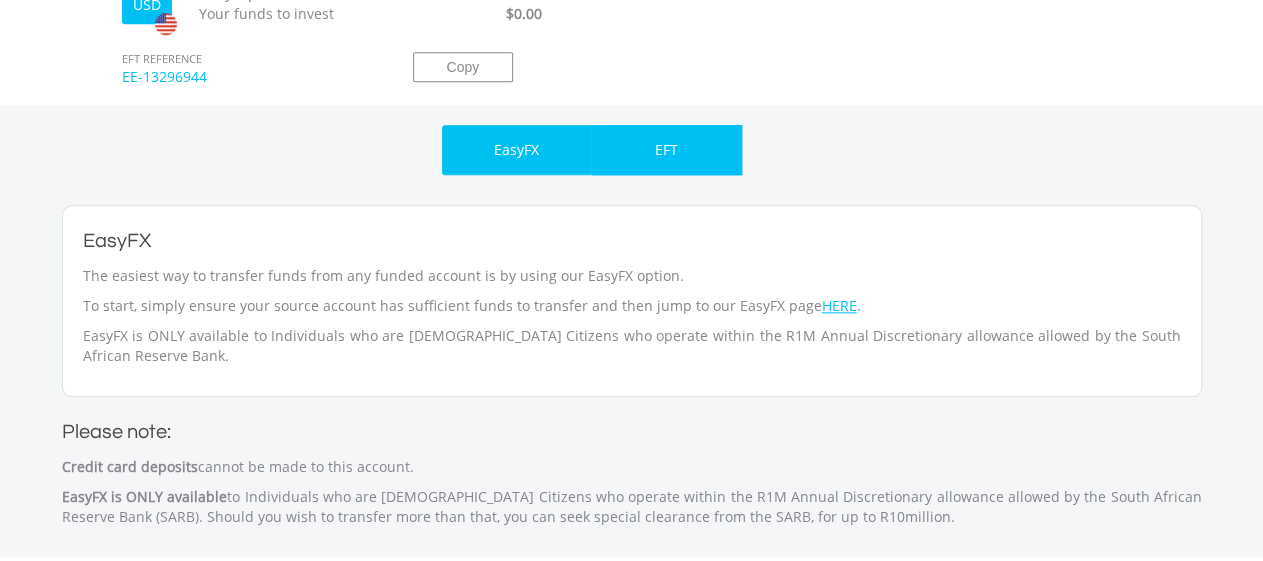 click on "EFT" at bounding box center [666, 150] 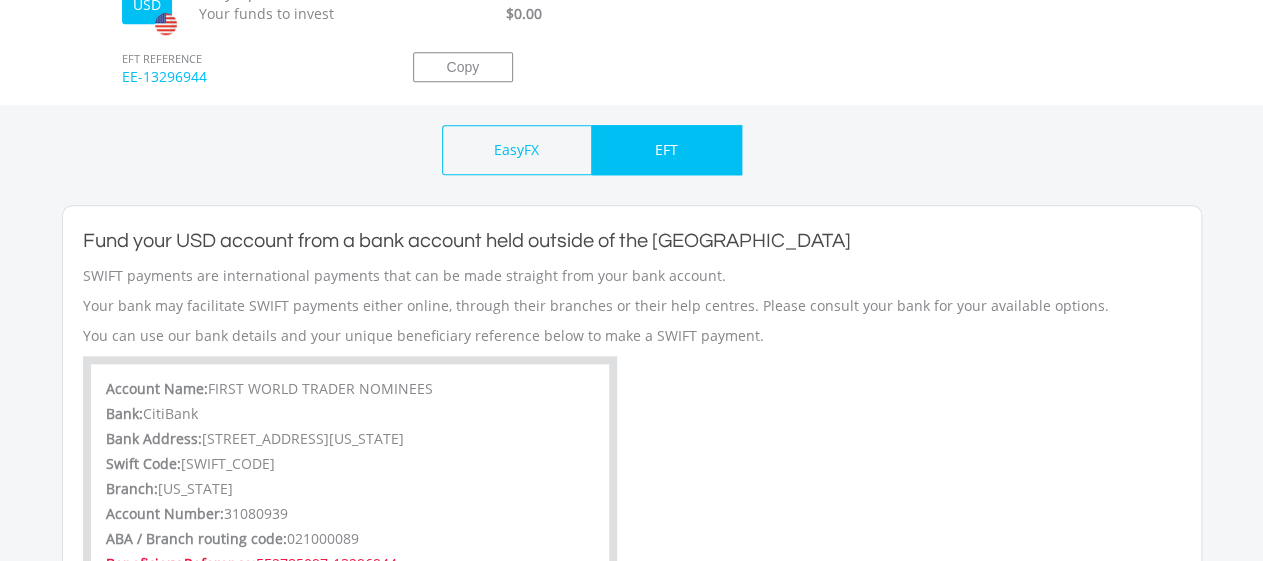 click on "Fund your USD account from a bank account held outside of the USA" at bounding box center (632, 241) 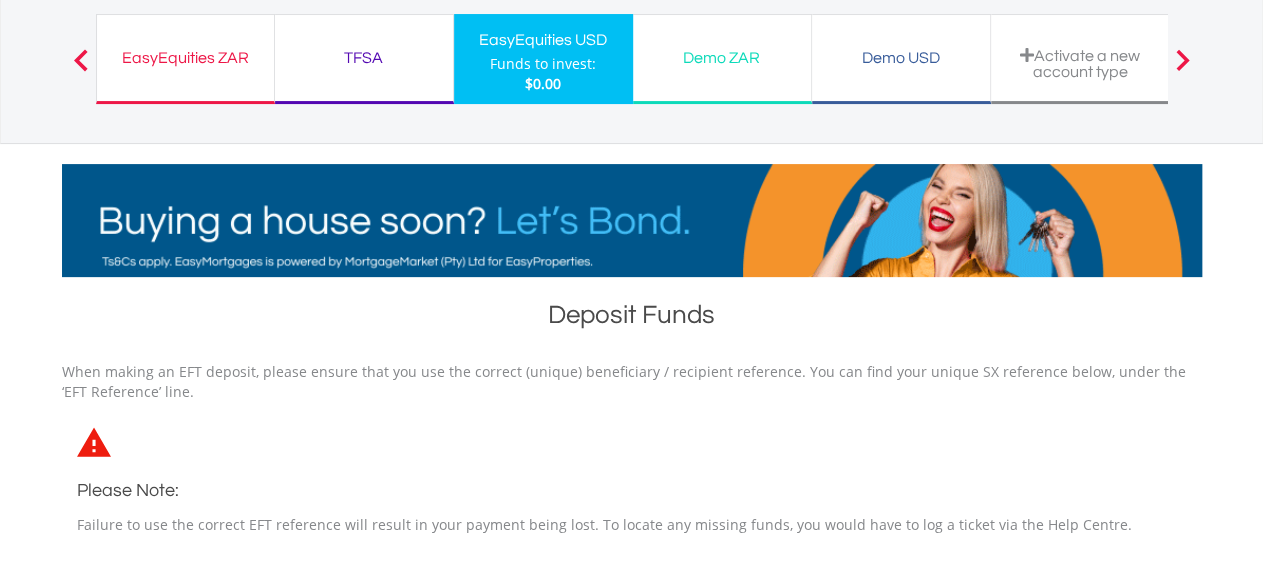 scroll, scrollTop: 116, scrollLeft: 0, axis: vertical 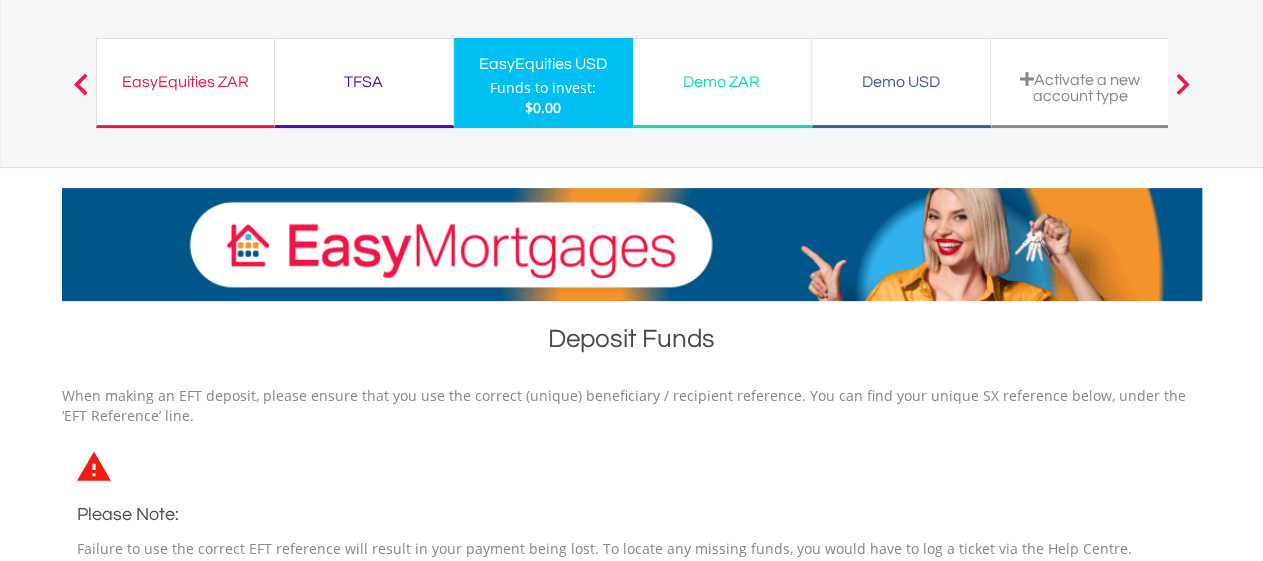 click on "EasyEquities ZAR" at bounding box center (185, 82) 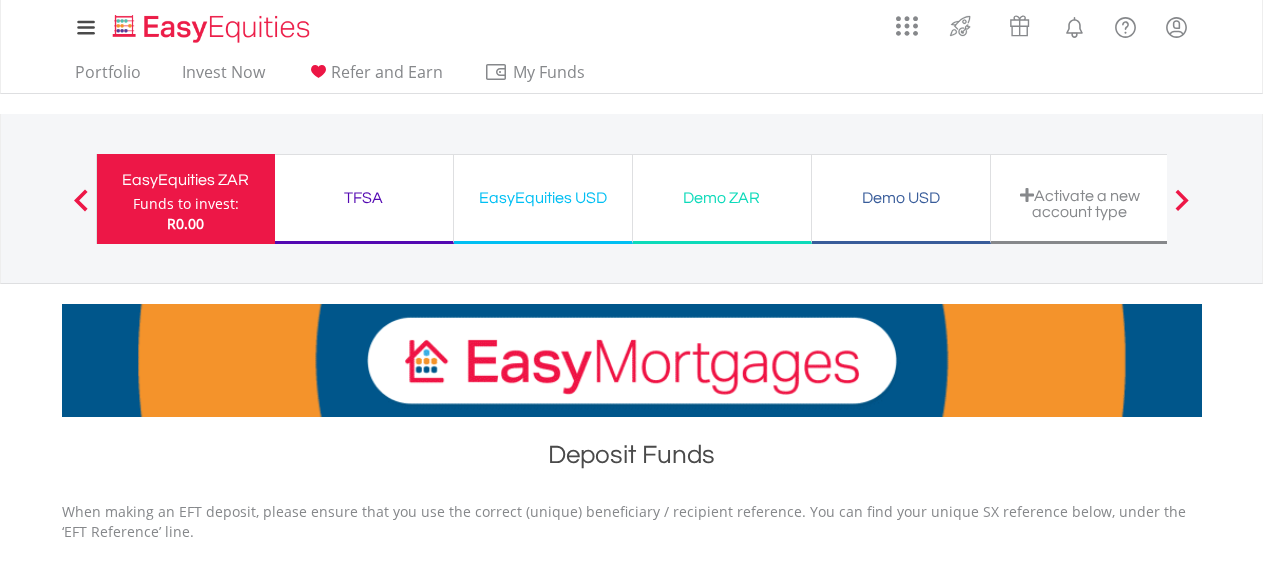 scroll, scrollTop: 0, scrollLeft: 0, axis: both 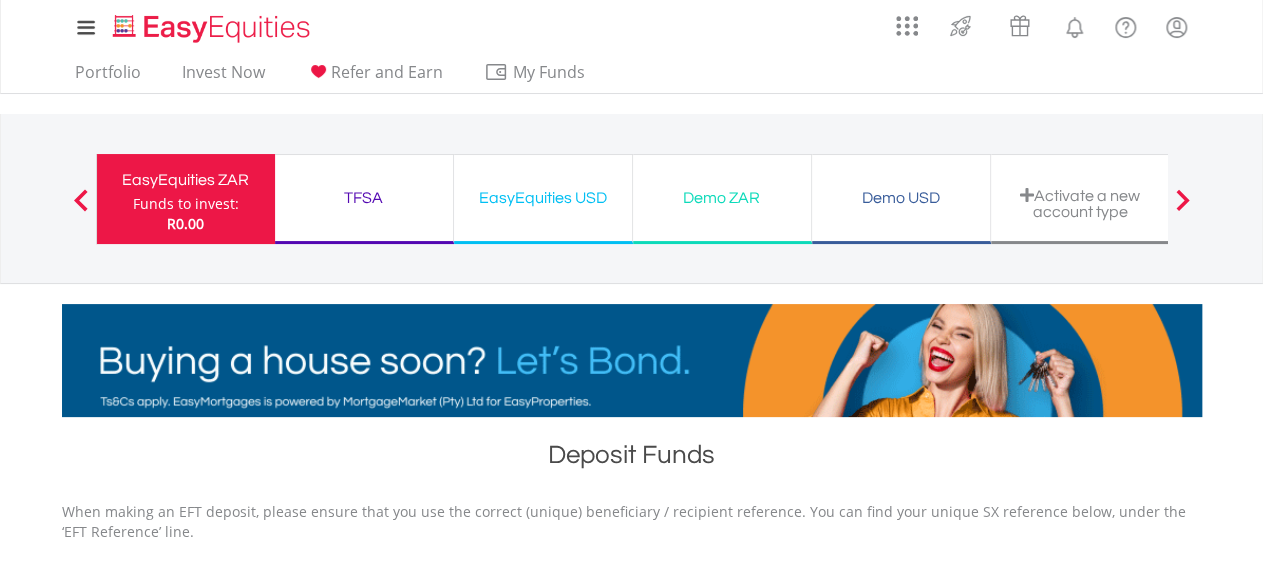 click on "EasyEquities ZAR" at bounding box center [186, 180] 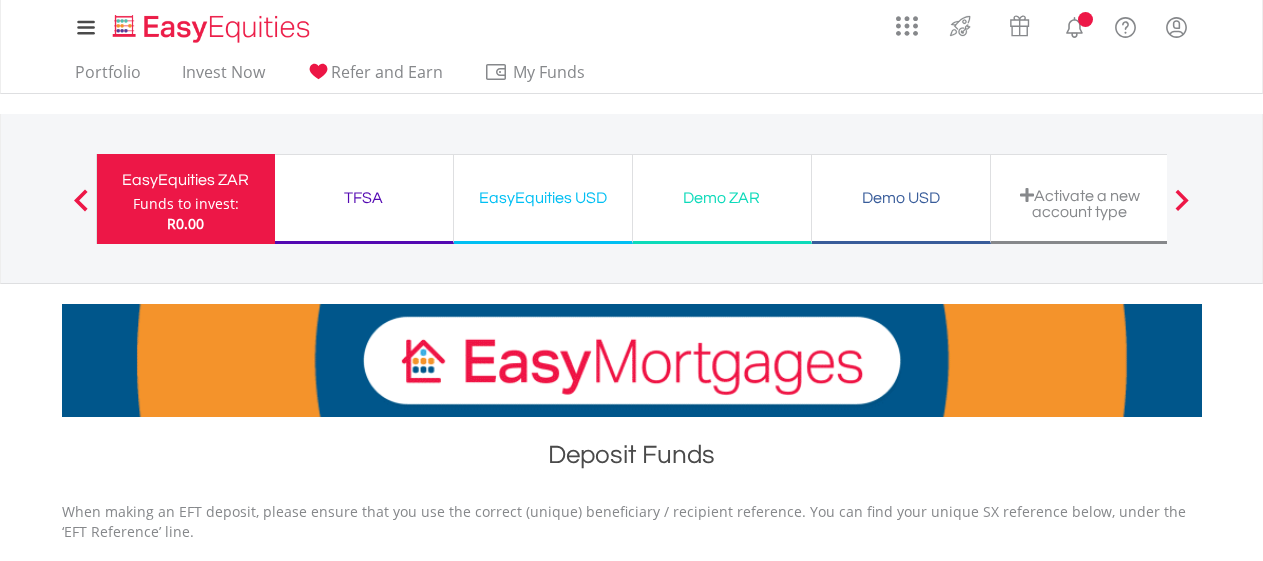 scroll, scrollTop: 0, scrollLeft: 0, axis: both 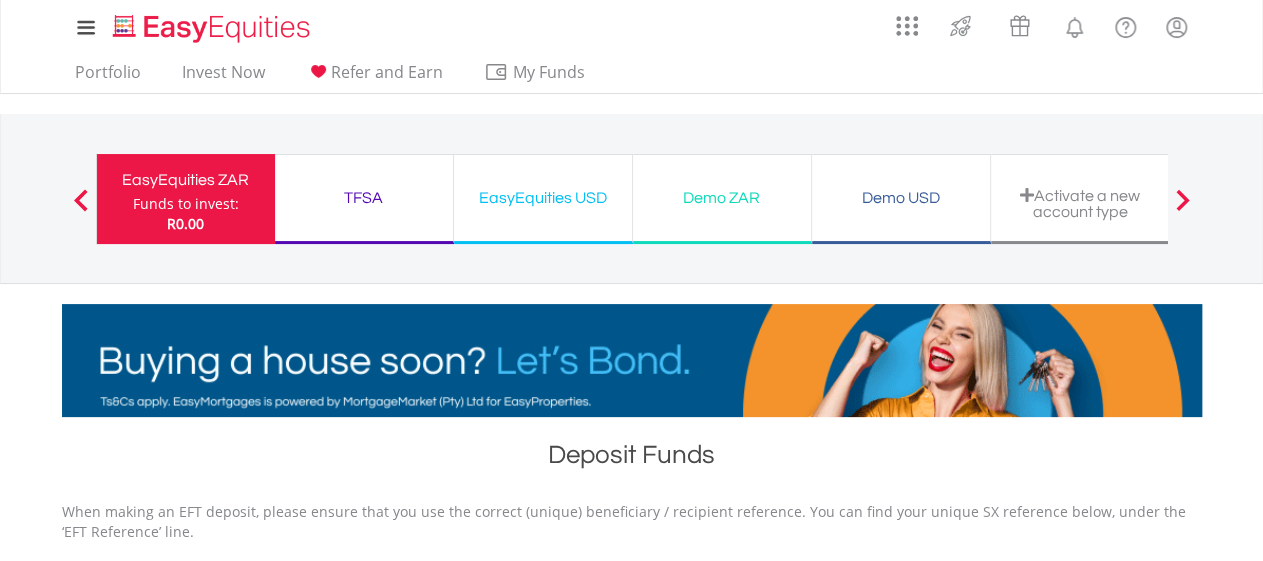 click on "Portfolio
Invest Now
Refer and Earn
My Funds
Fund your accounts
Withdraw Money
Inter-Account Transfers
EasyCredits
Recurring Investments
Transaction History" at bounding box center (336, 74) 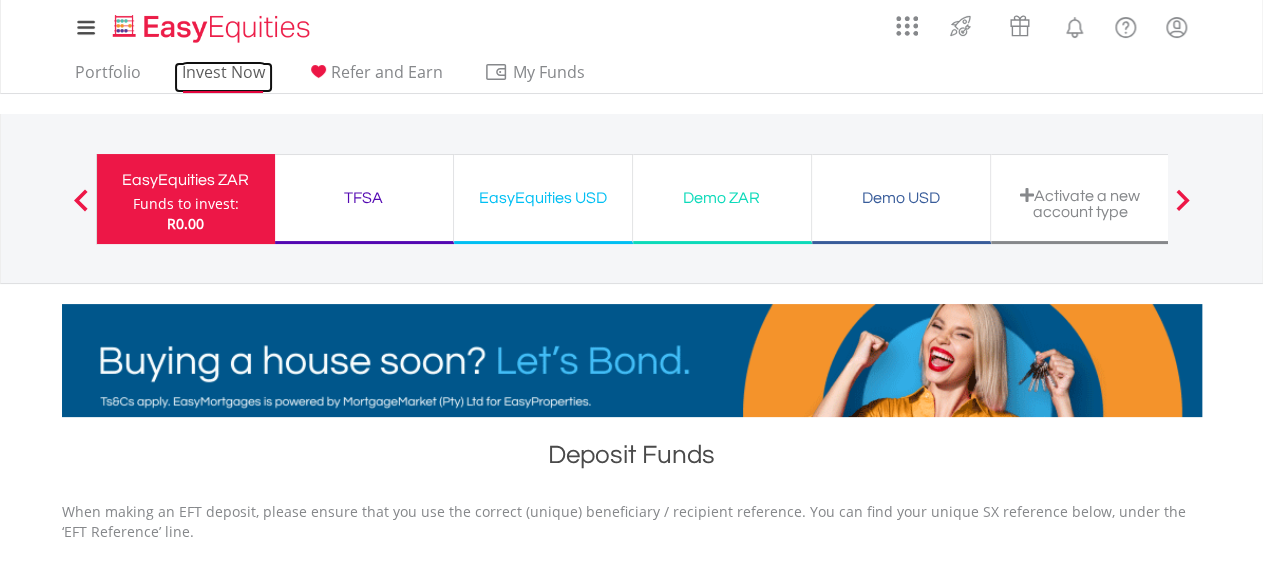 click on "Invest Now" at bounding box center (223, 77) 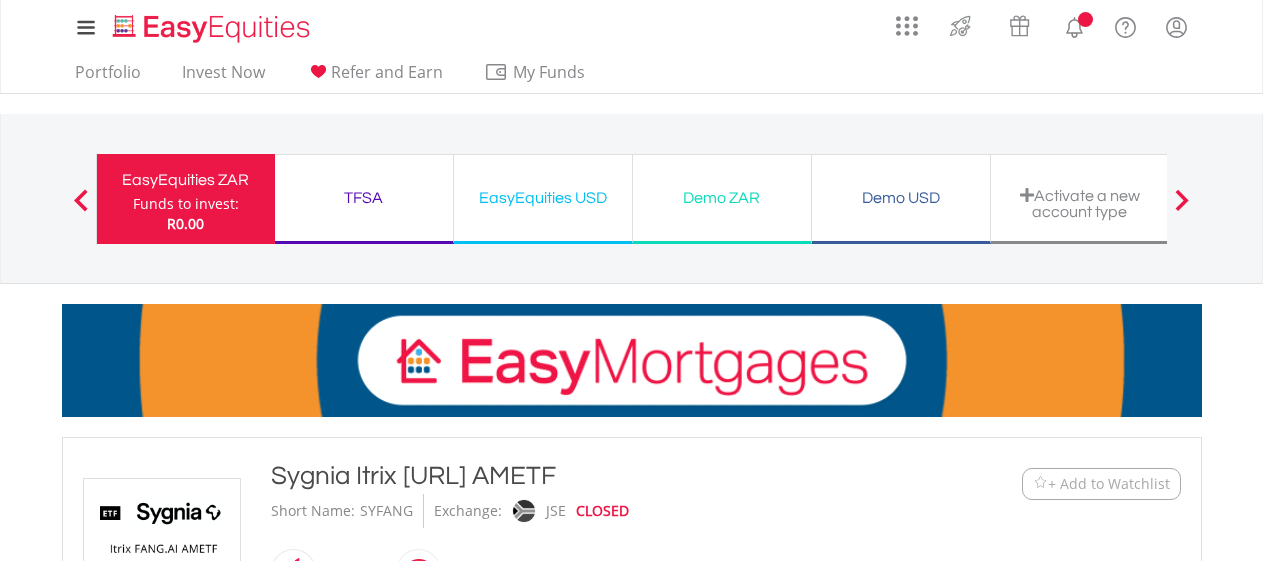 scroll, scrollTop: 0, scrollLeft: 0, axis: both 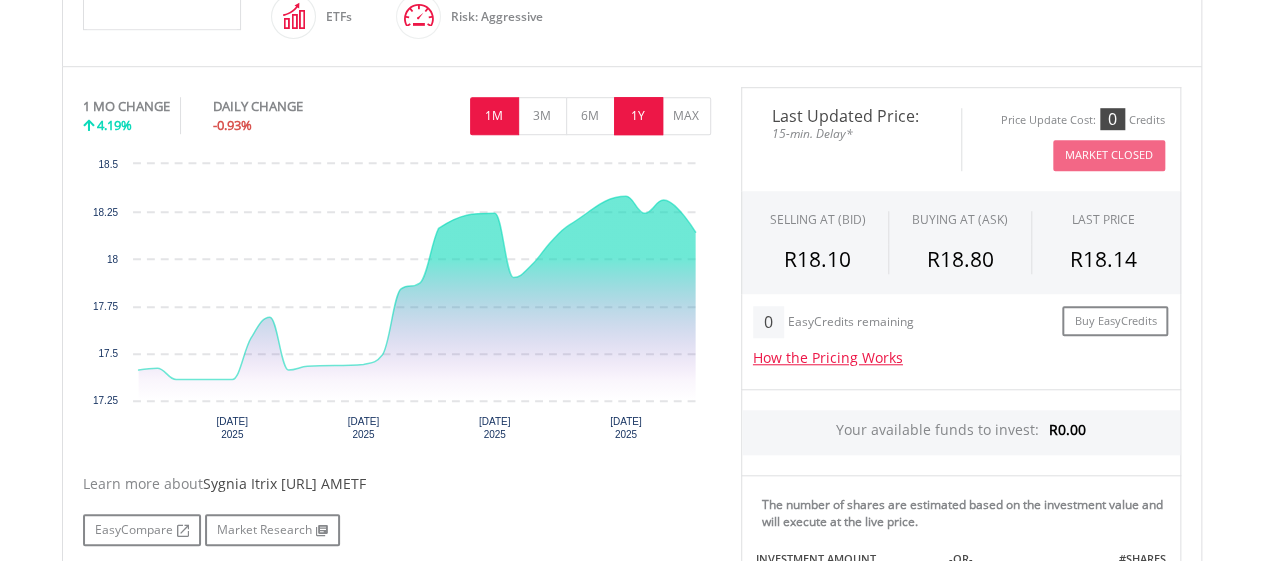click on "1Y" at bounding box center (638, 116) 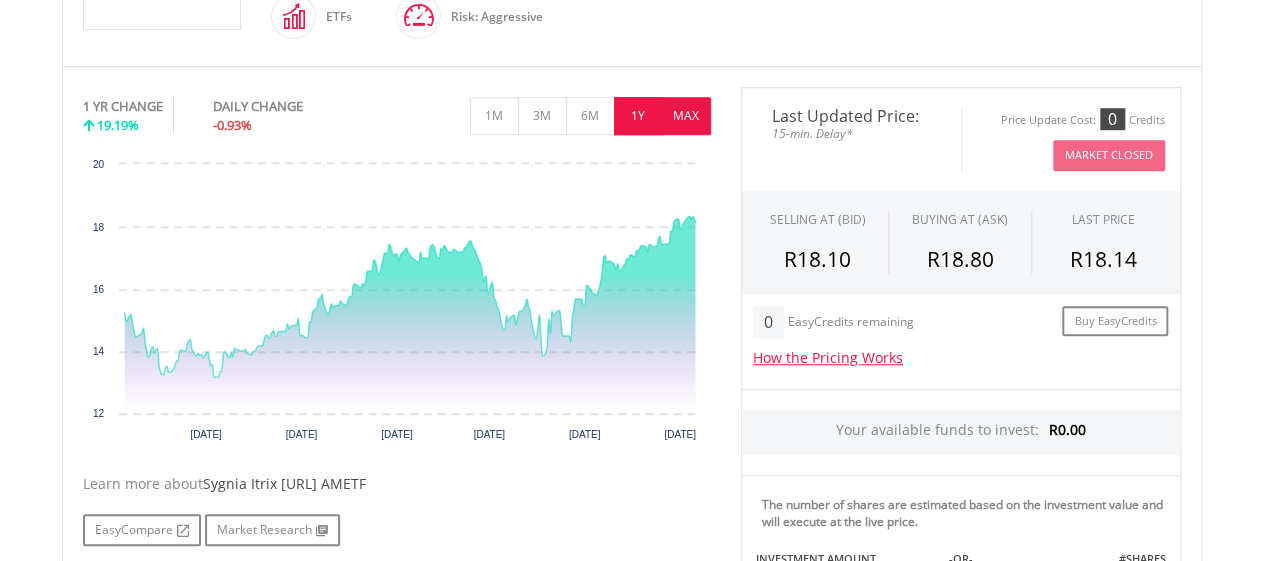 click on "MAX" at bounding box center (686, 116) 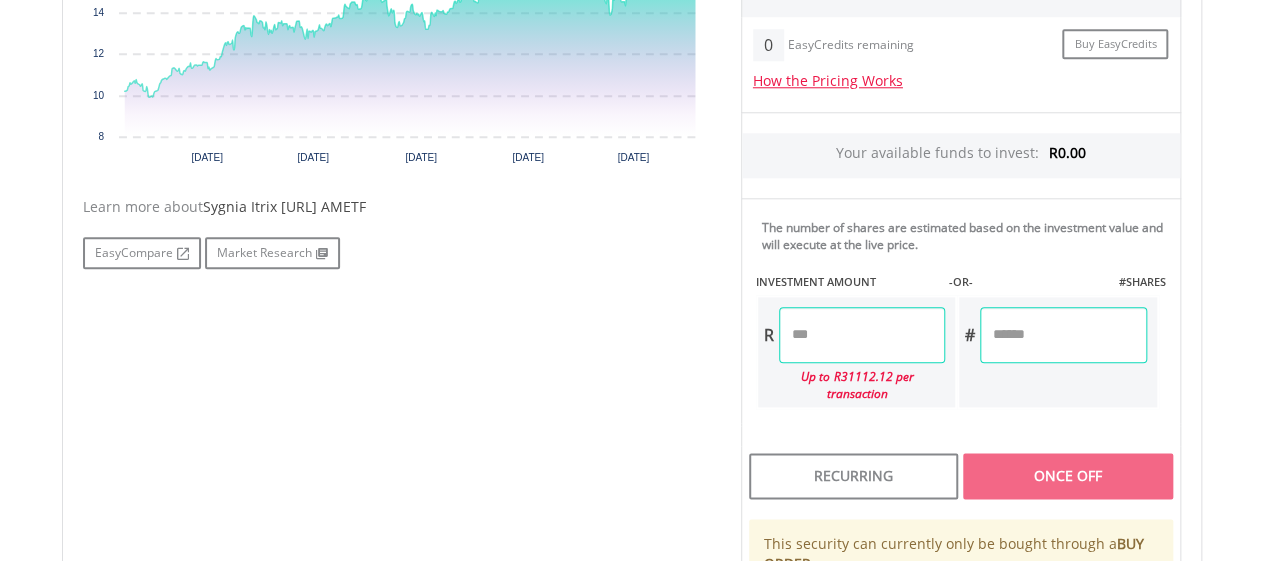 scroll, scrollTop: 771, scrollLeft: 0, axis: vertical 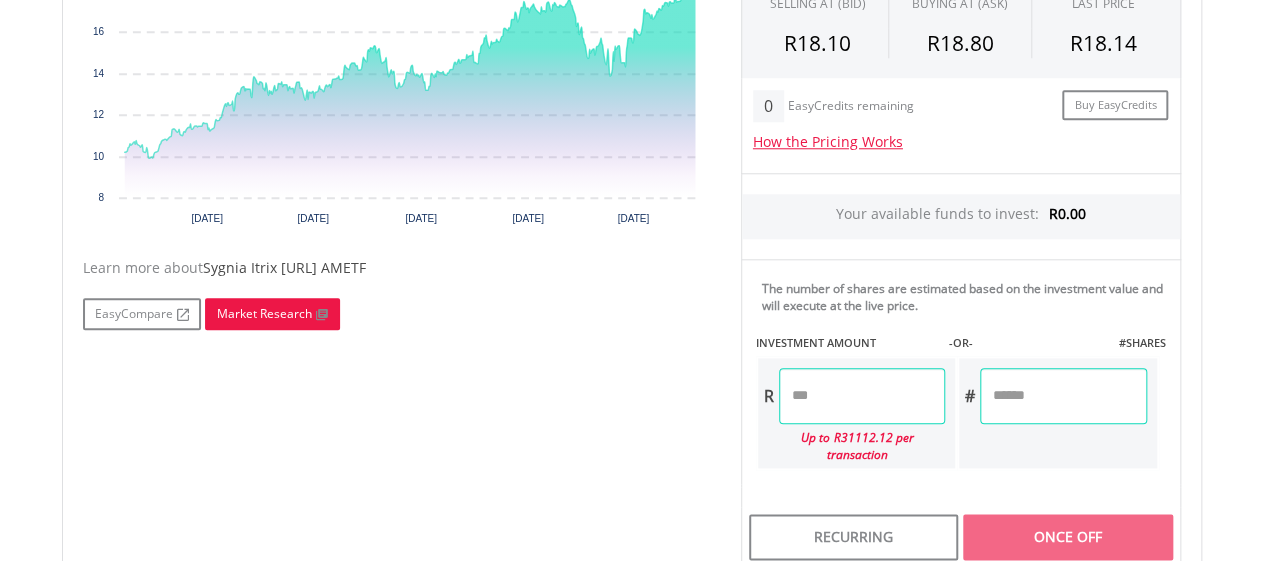 click on "Market Research" at bounding box center (272, 314) 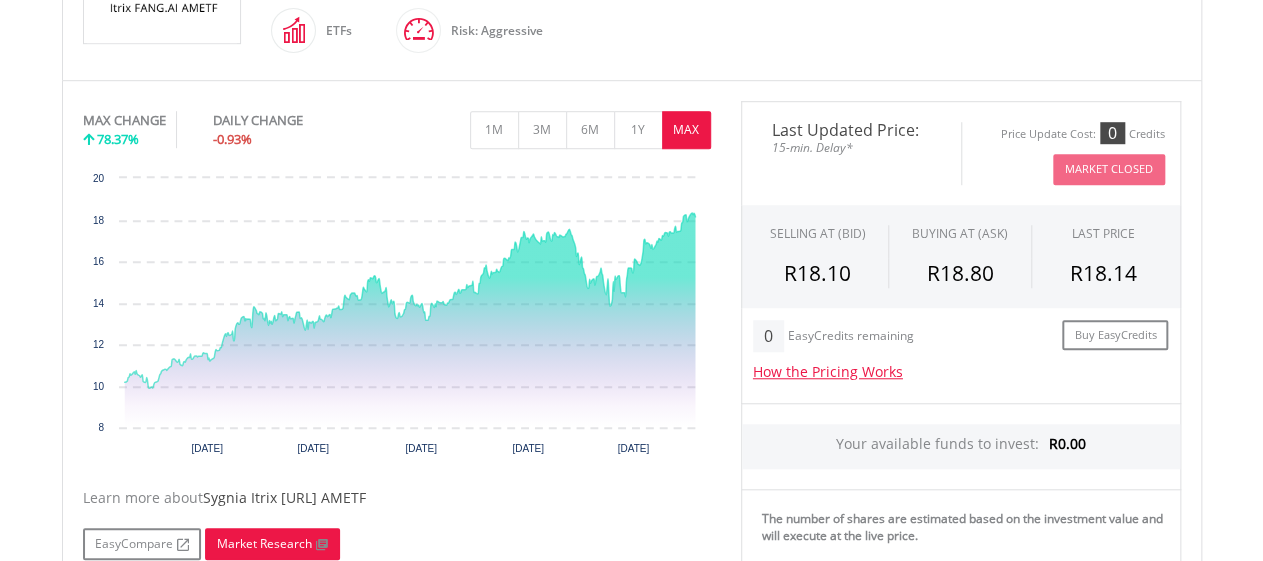 scroll, scrollTop: 537, scrollLeft: 0, axis: vertical 